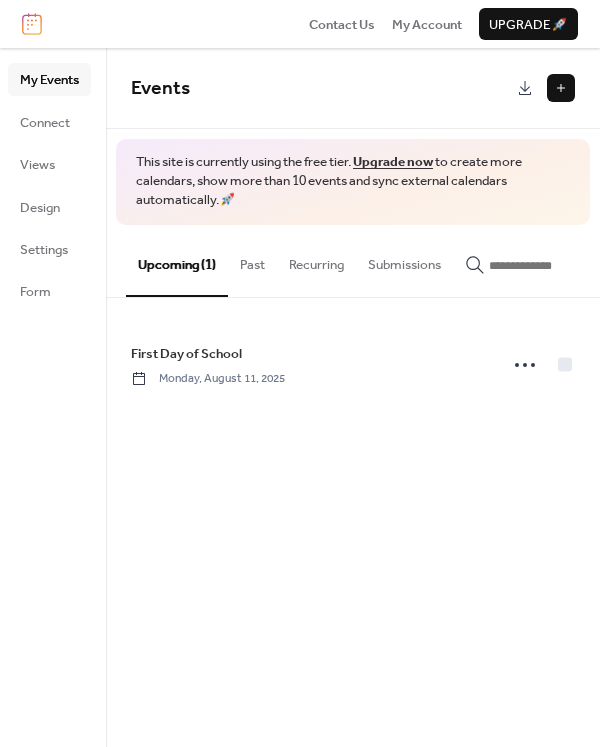 scroll, scrollTop: 0, scrollLeft: 0, axis: both 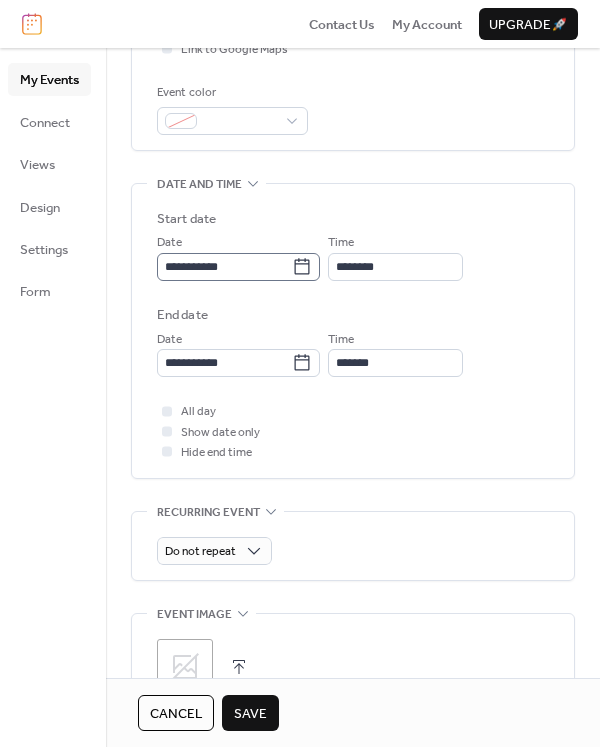 type on "**********" 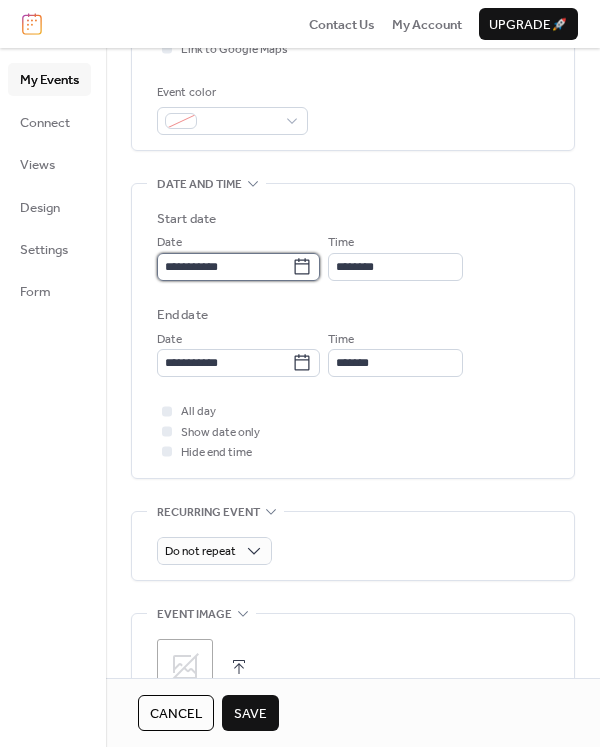 click on "**********" at bounding box center (224, 267) 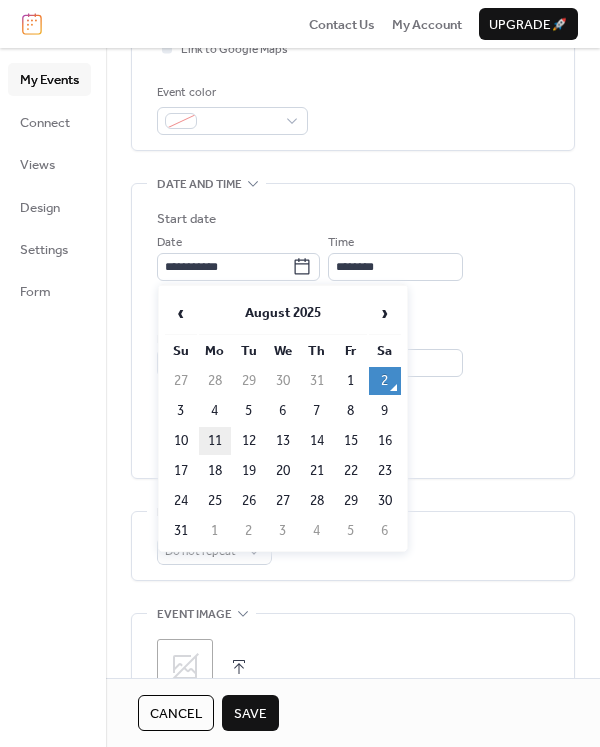 click on "11" at bounding box center (215, 441) 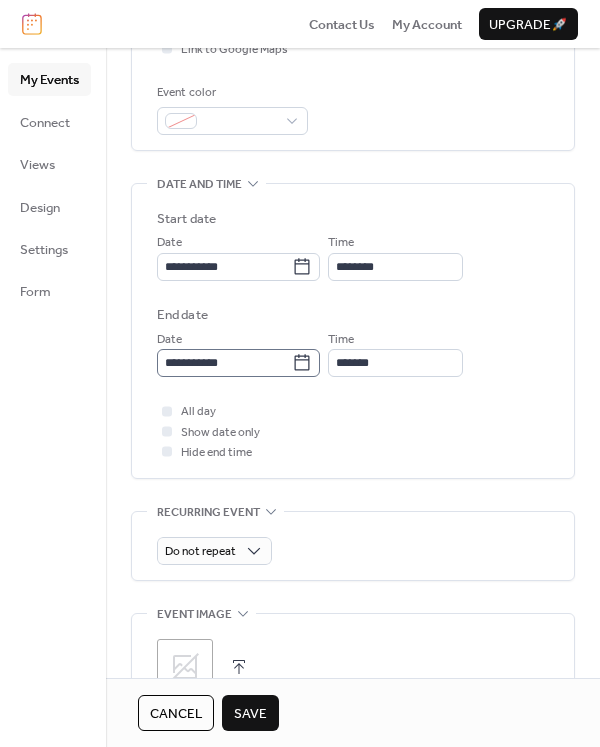 click 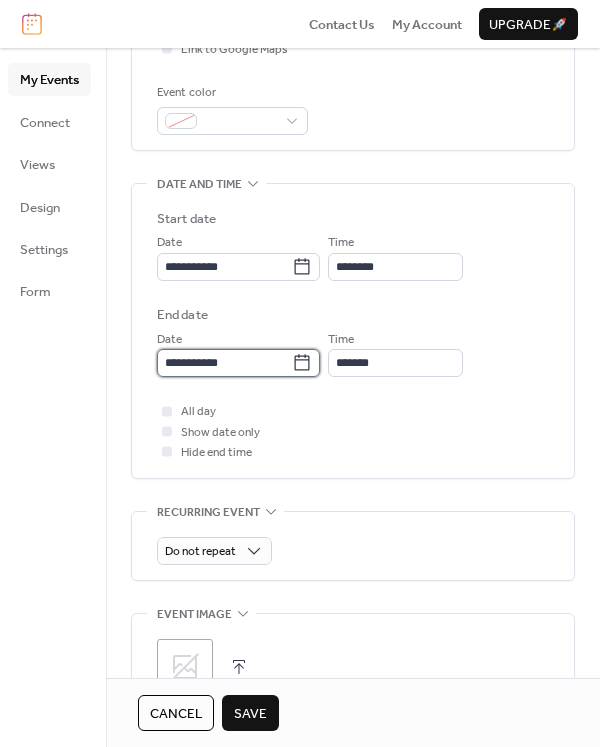 click on "**********" at bounding box center (224, 363) 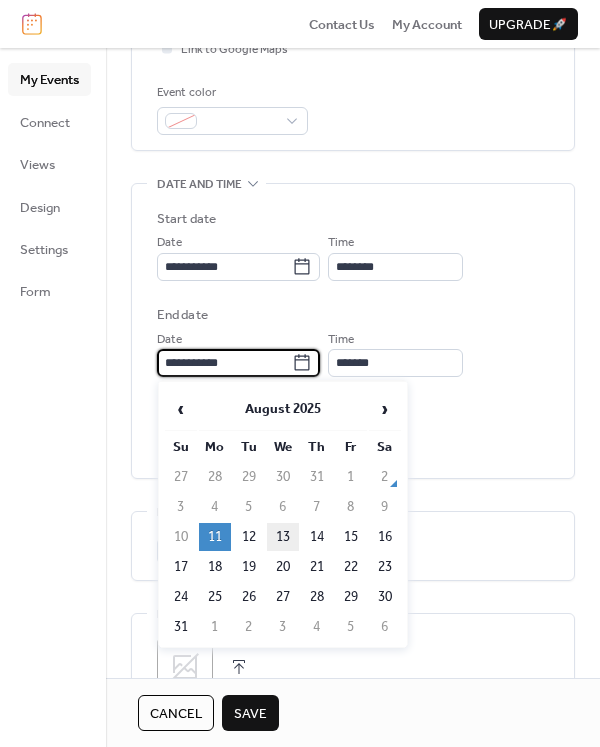click on "13" at bounding box center [283, 537] 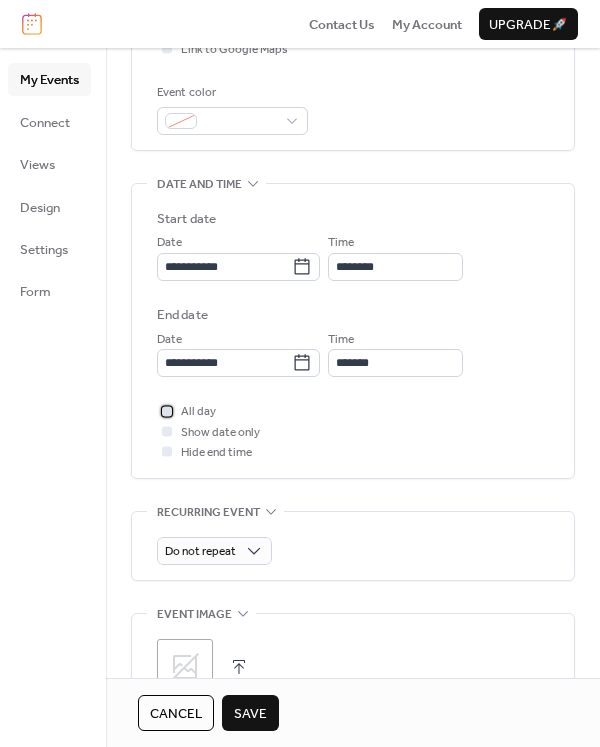 click on "All day" at bounding box center (198, 412) 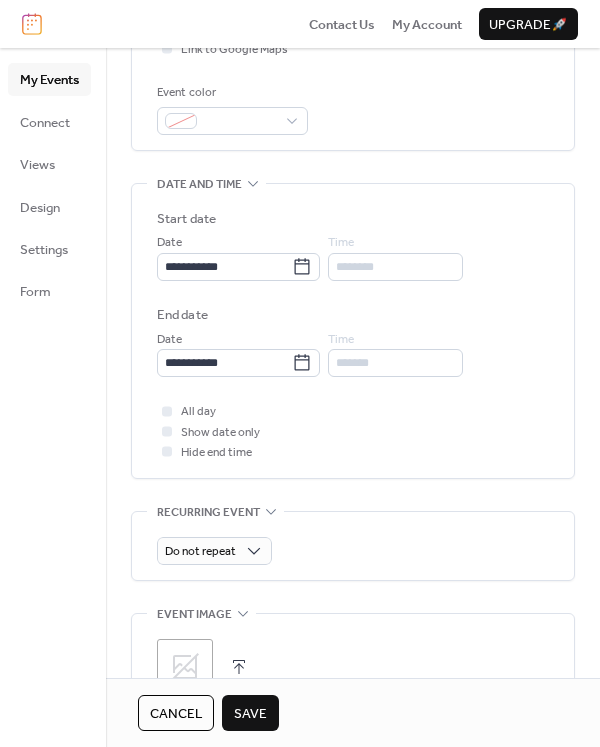 click on "Save" at bounding box center [250, 714] 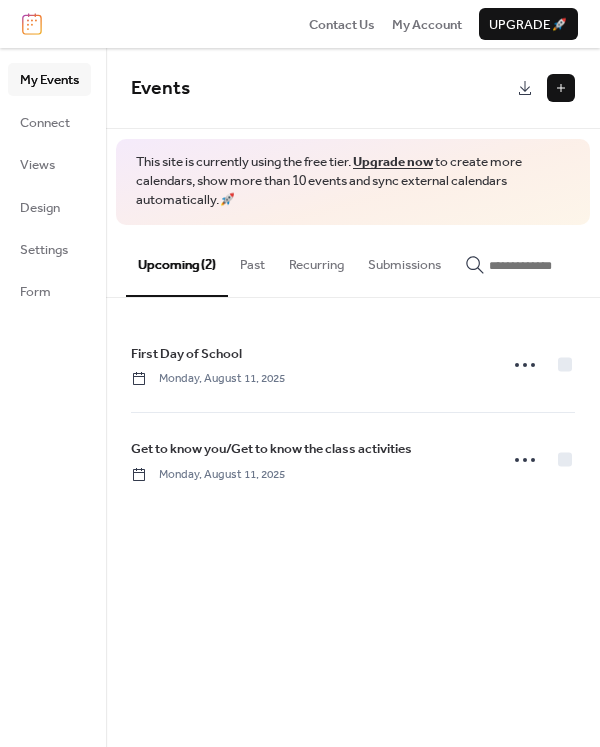 click at bounding box center (561, 88) 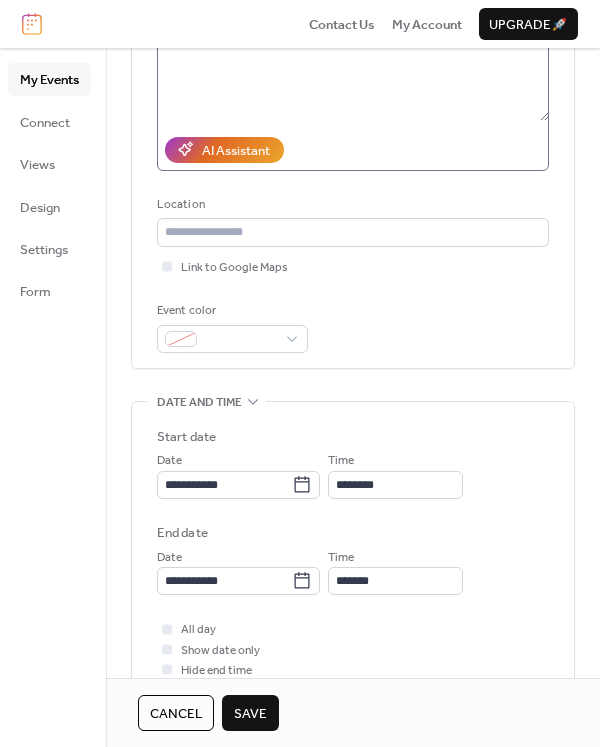 scroll, scrollTop: 340, scrollLeft: 0, axis: vertical 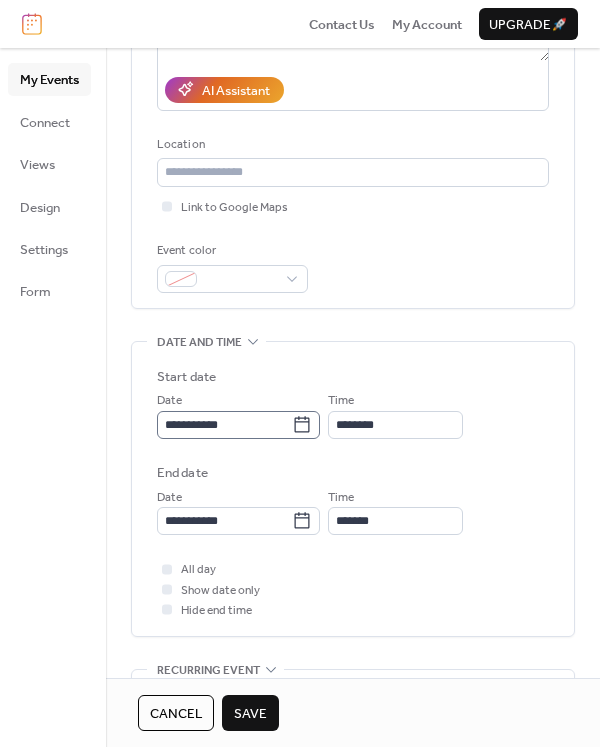 type on "**********" 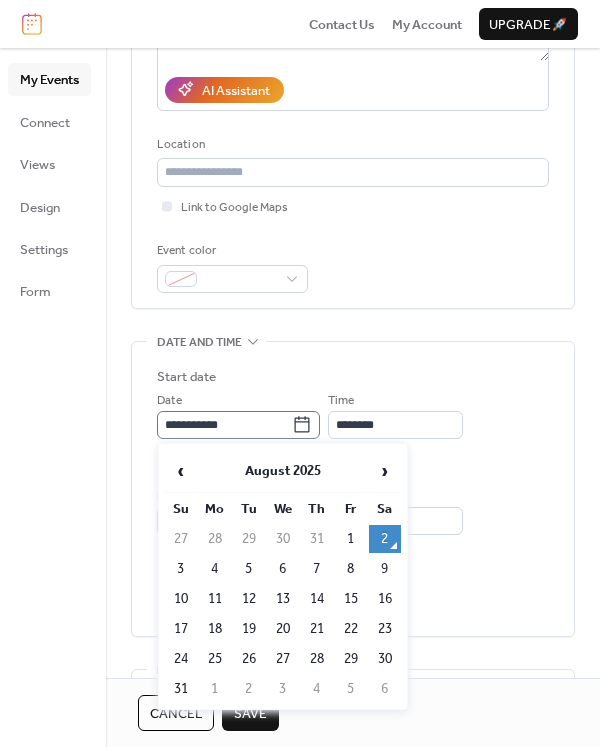 click 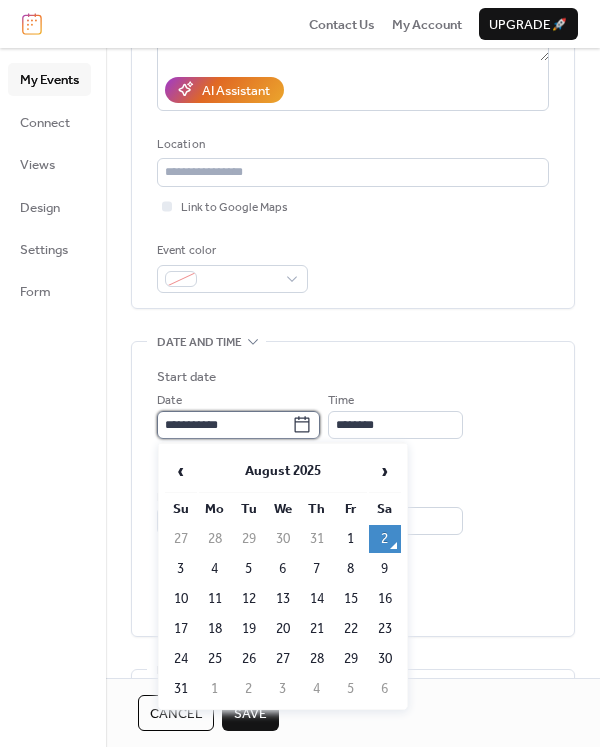 click on "**********" at bounding box center [224, 425] 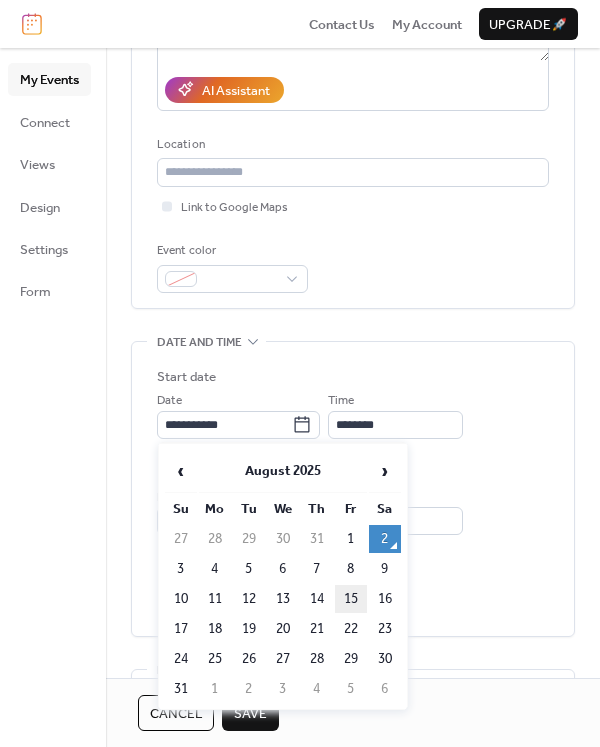 click on "15" at bounding box center (351, 599) 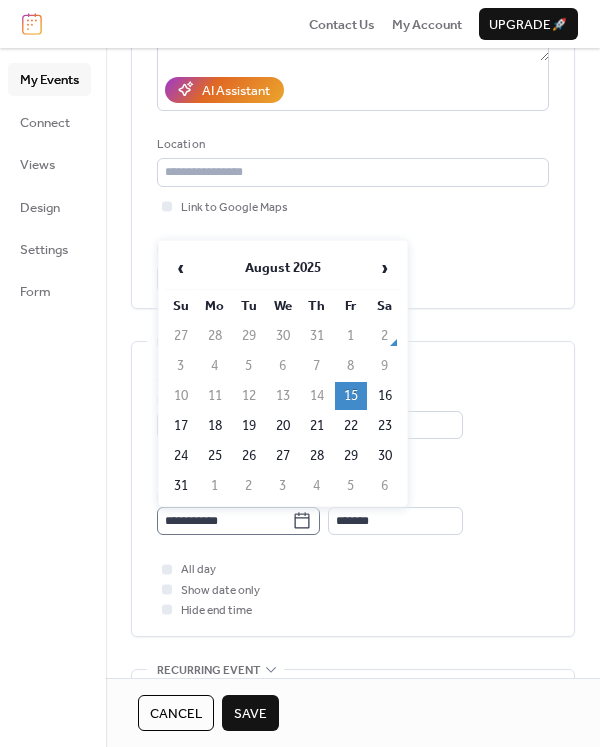 click 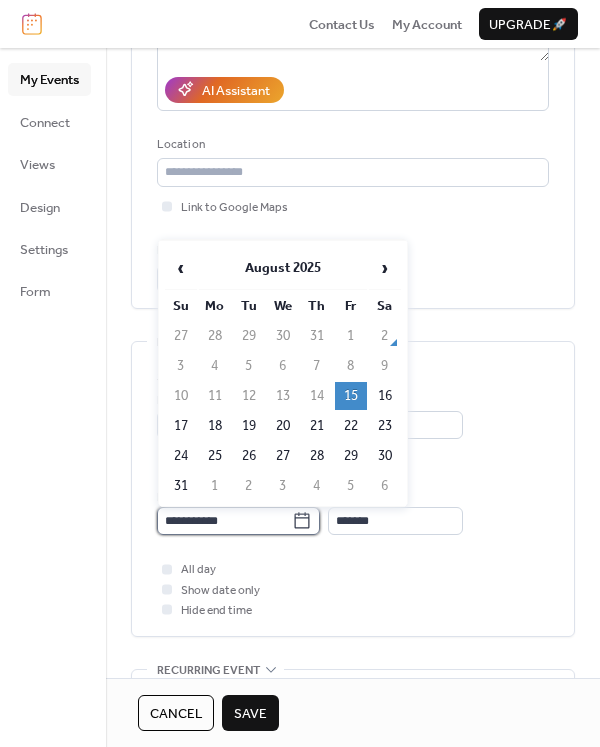 click on "**********" at bounding box center [224, 521] 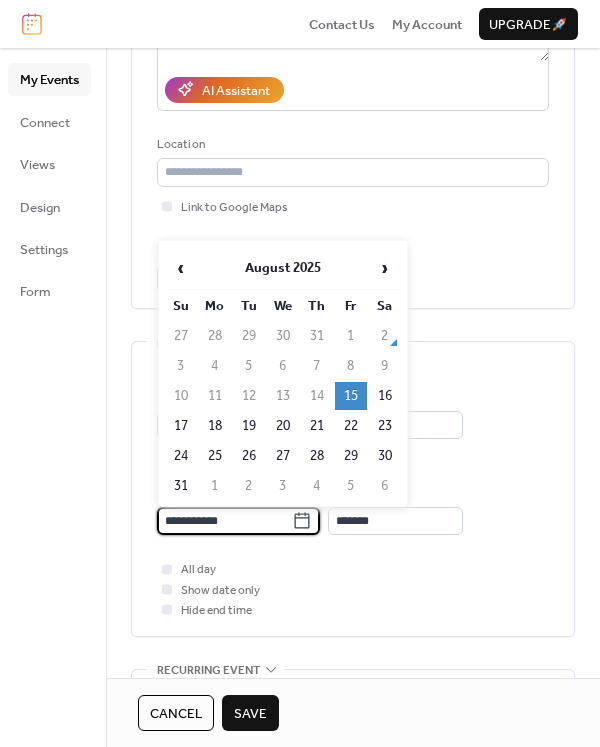 click on "15" at bounding box center (351, 396) 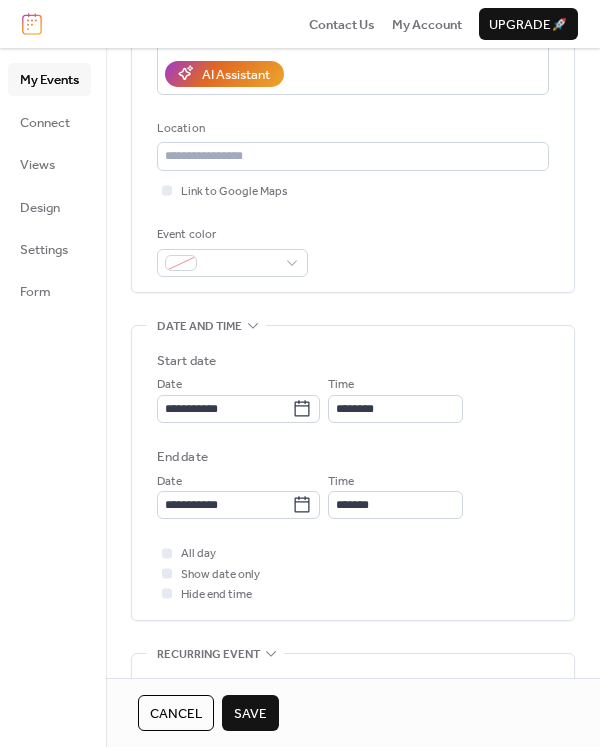 scroll, scrollTop: 368, scrollLeft: 0, axis: vertical 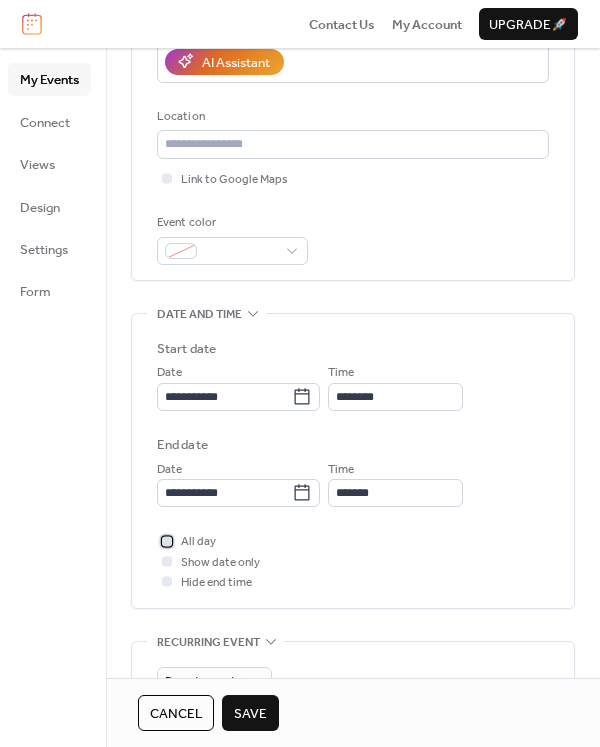 click on "All day" at bounding box center (198, 542) 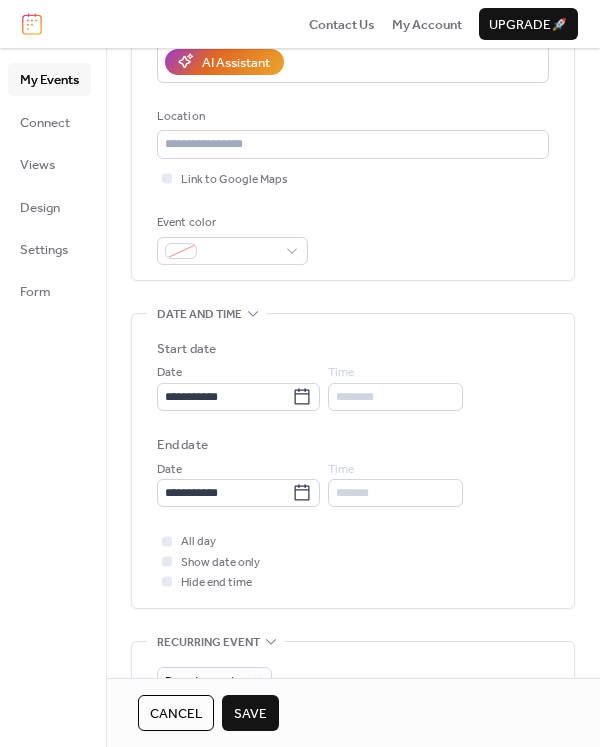 click on "Save" at bounding box center [250, 714] 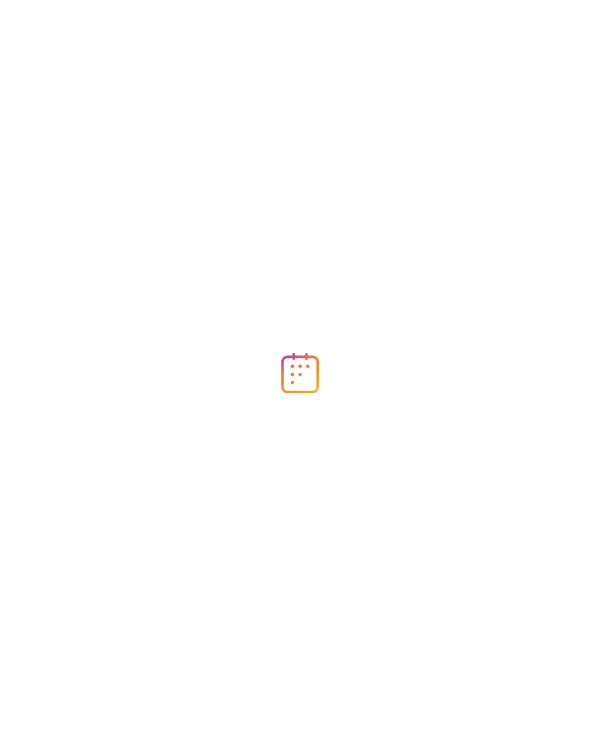 scroll, scrollTop: 0, scrollLeft: 0, axis: both 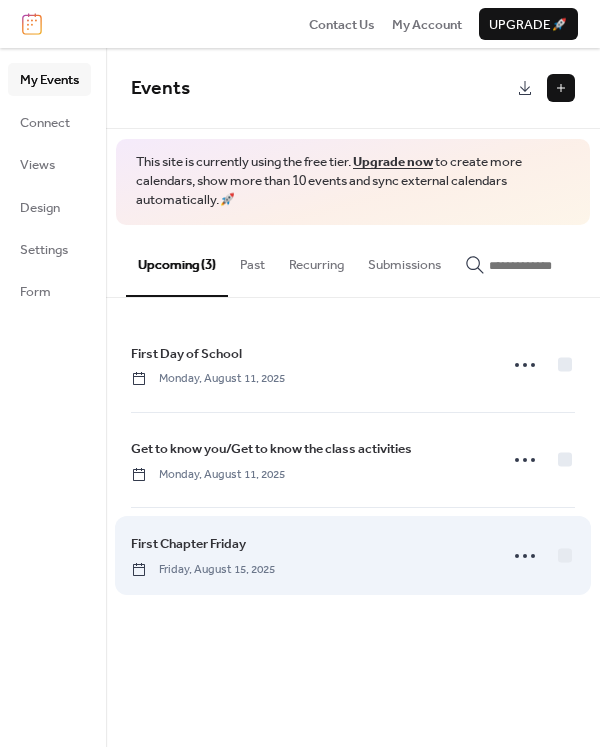 click on "First Chapter Friday Friday, [MONTH] [DAY], [YEAR]" at bounding box center [308, 555] 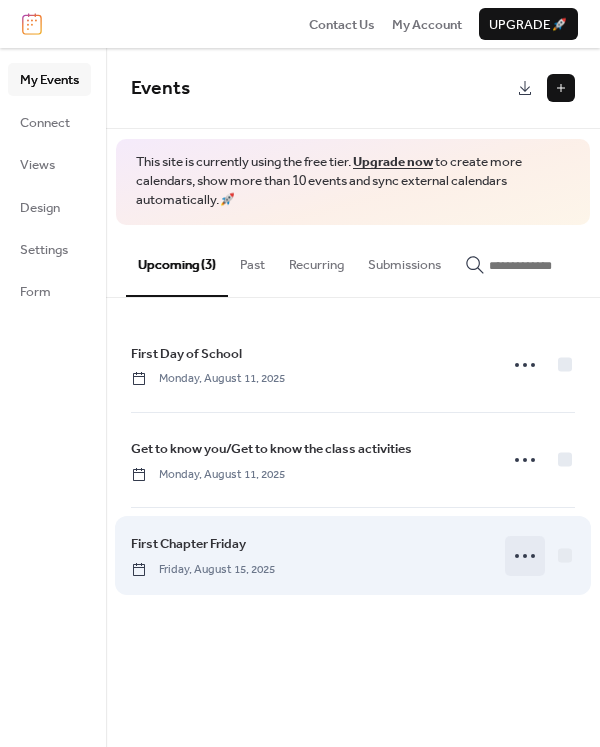 click 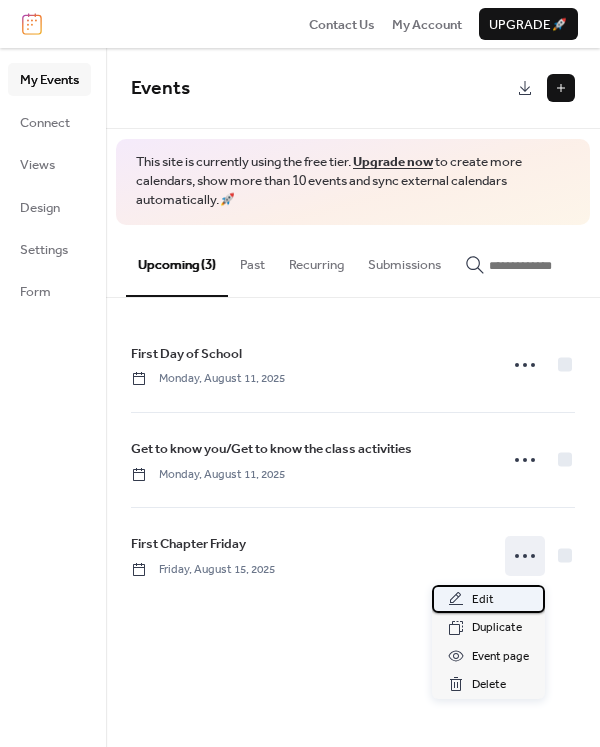 click on "Edit" at bounding box center [488, 599] 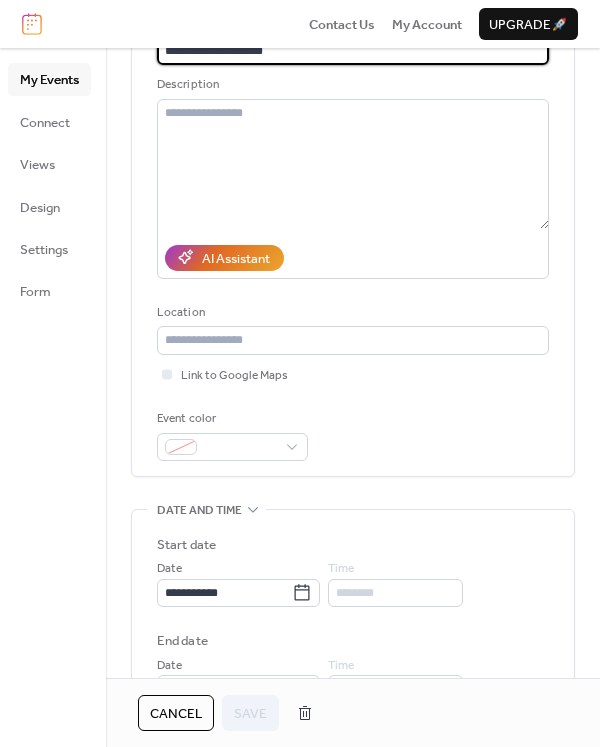 scroll, scrollTop: 208, scrollLeft: 0, axis: vertical 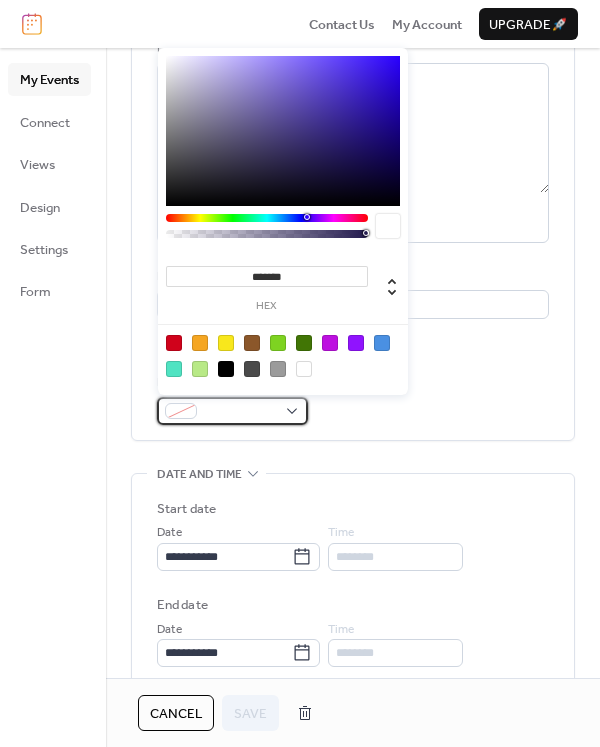 click at bounding box center [232, 411] 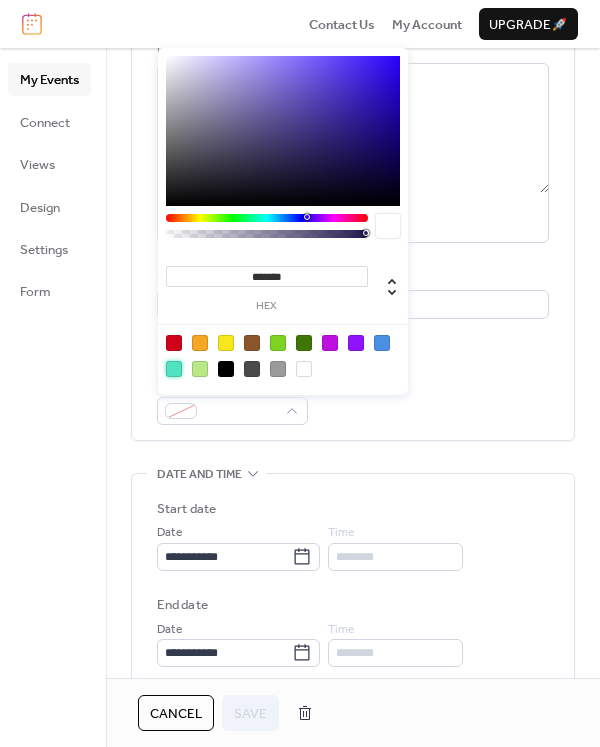 click at bounding box center [174, 369] 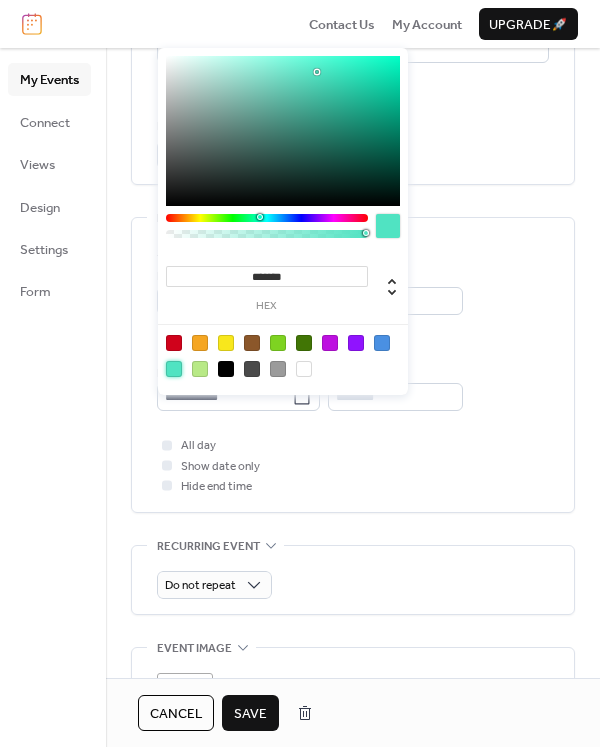 scroll, scrollTop: 467, scrollLeft: 0, axis: vertical 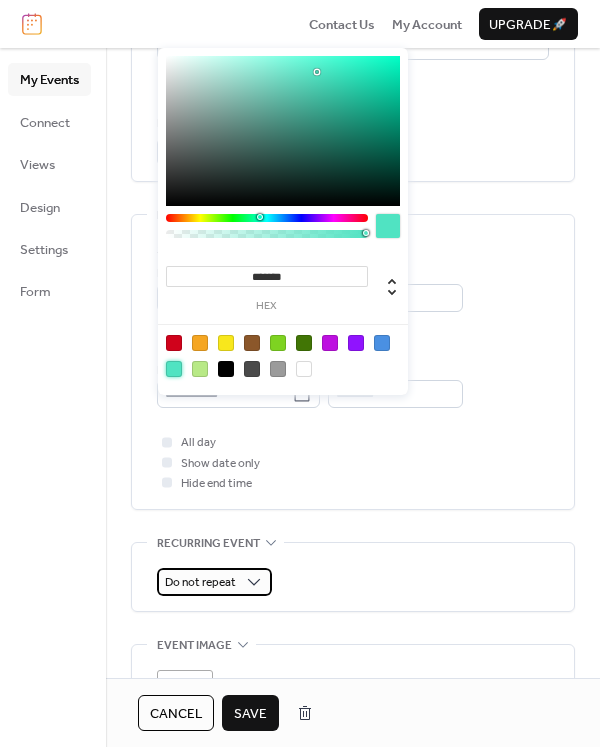click on "Do not repeat" at bounding box center [200, 582] 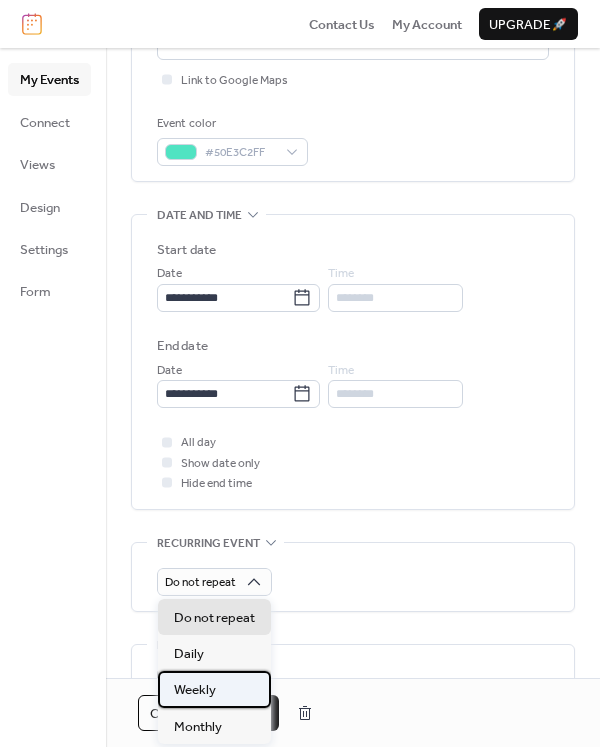 click on "Weekly" at bounding box center [195, 690] 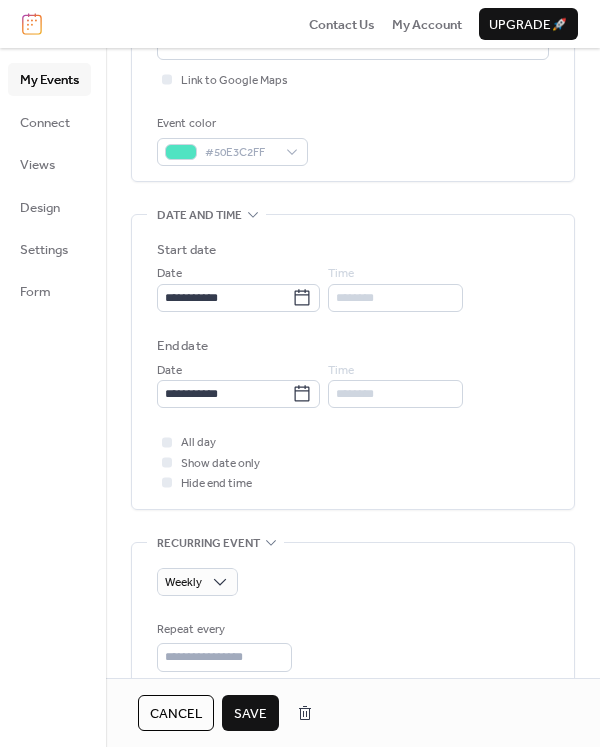 click on "Save" at bounding box center (250, 714) 